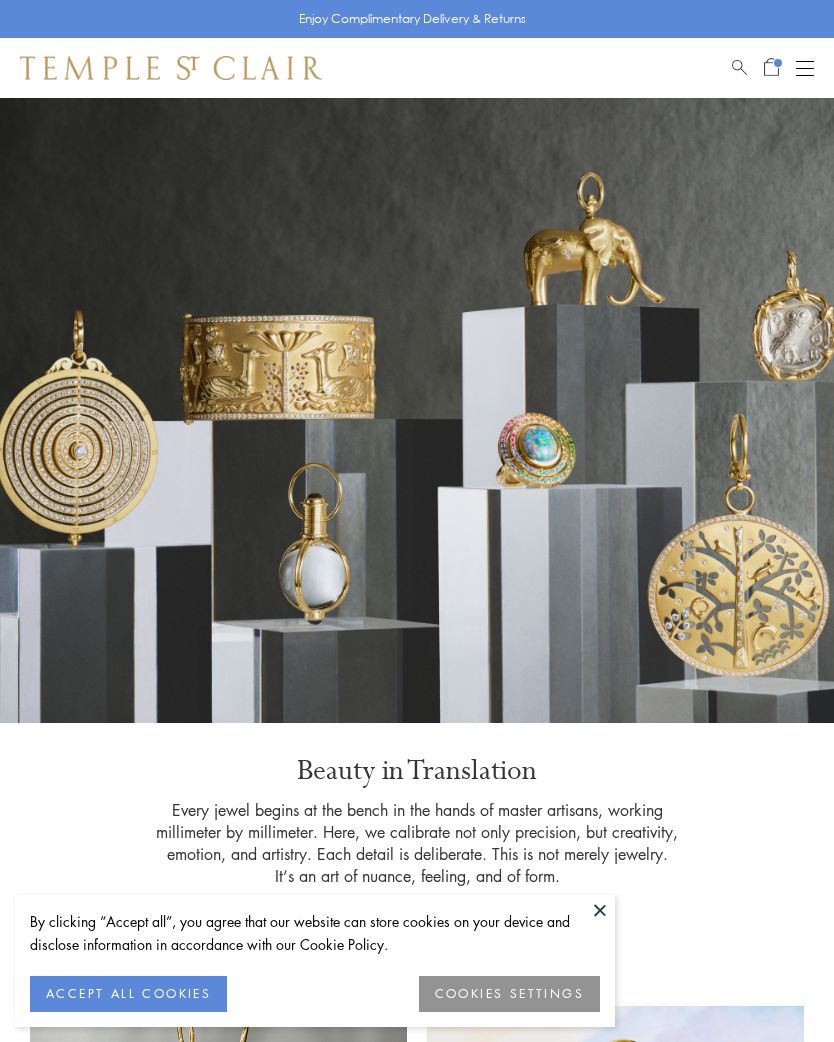scroll, scrollTop: 0, scrollLeft: 0, axis: both 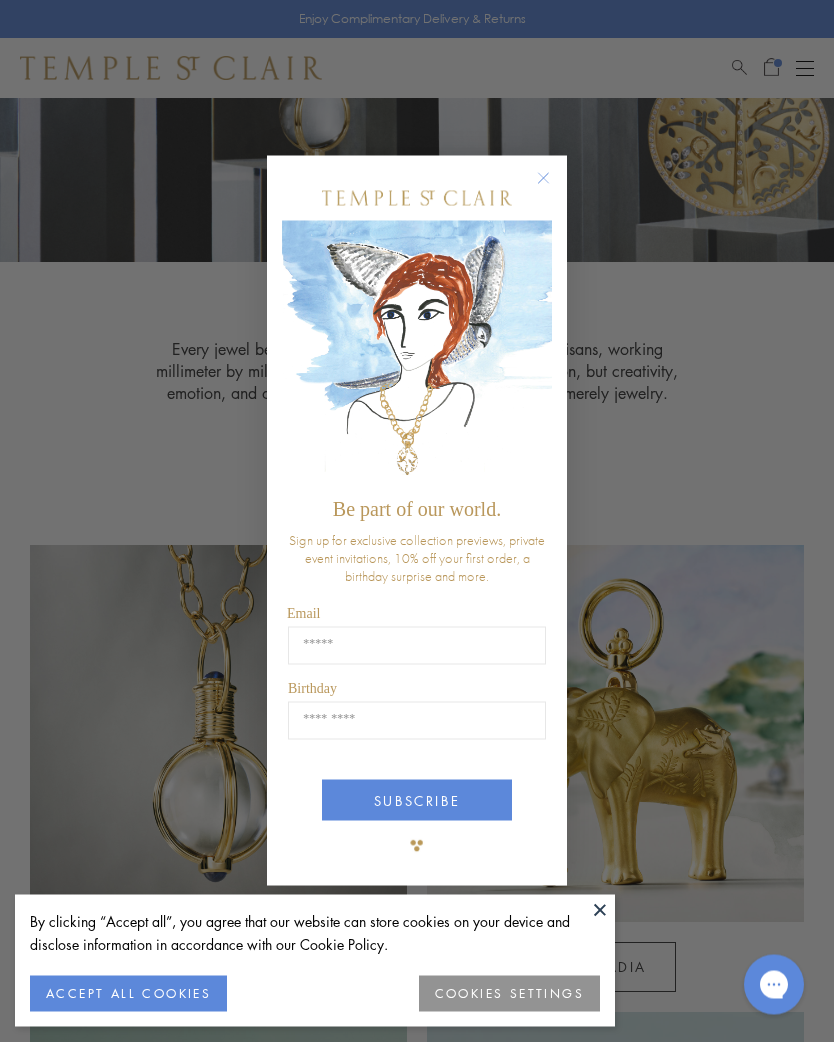 click 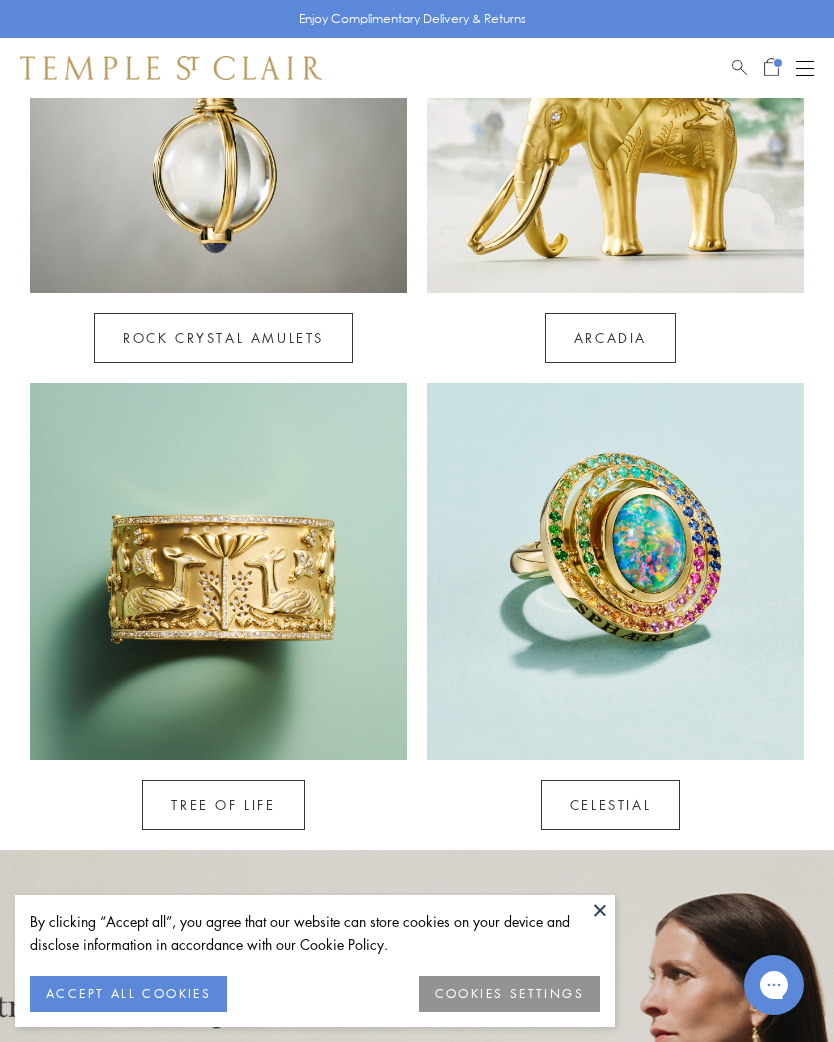 scroll, scrollTop: 1084, scrollLeft: 0, axis: vertical 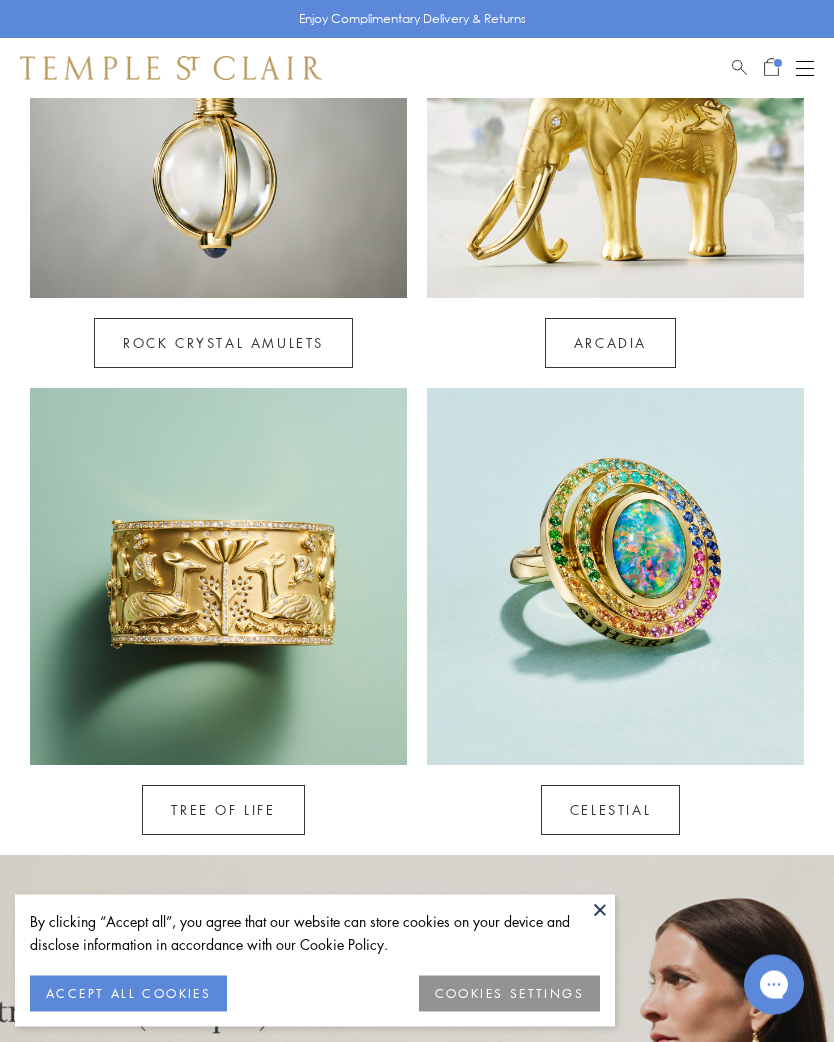 click on "ARCADIA" at bounding box center [610, 344] 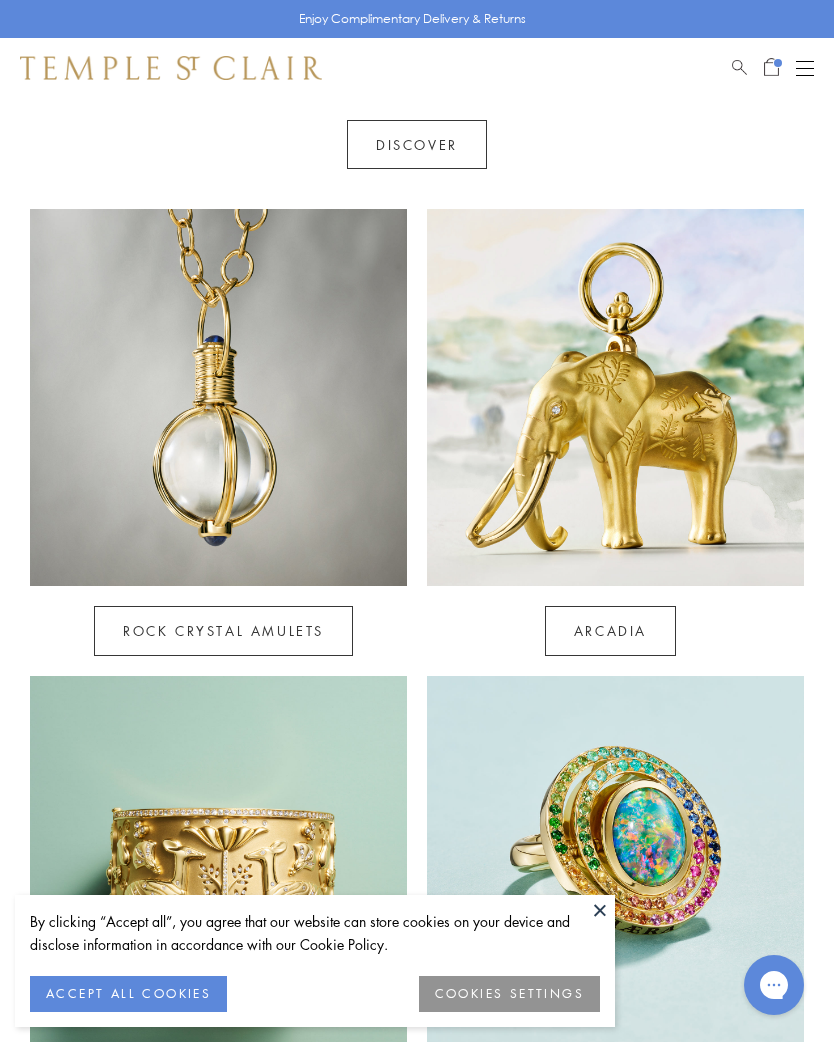 scroll, scrollTop: 789, scrollLeft: 0, axis: vertical 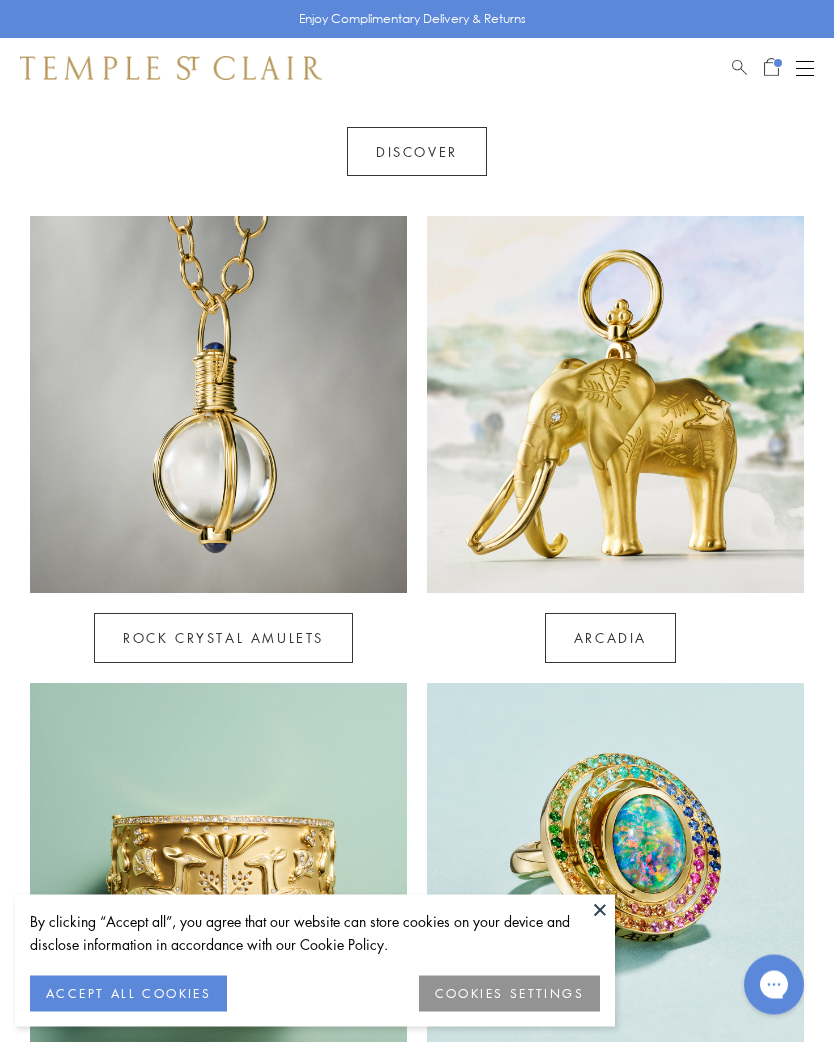 click on "ROCK CRYSTAL AMULETS" at bounding box center [223, 639] 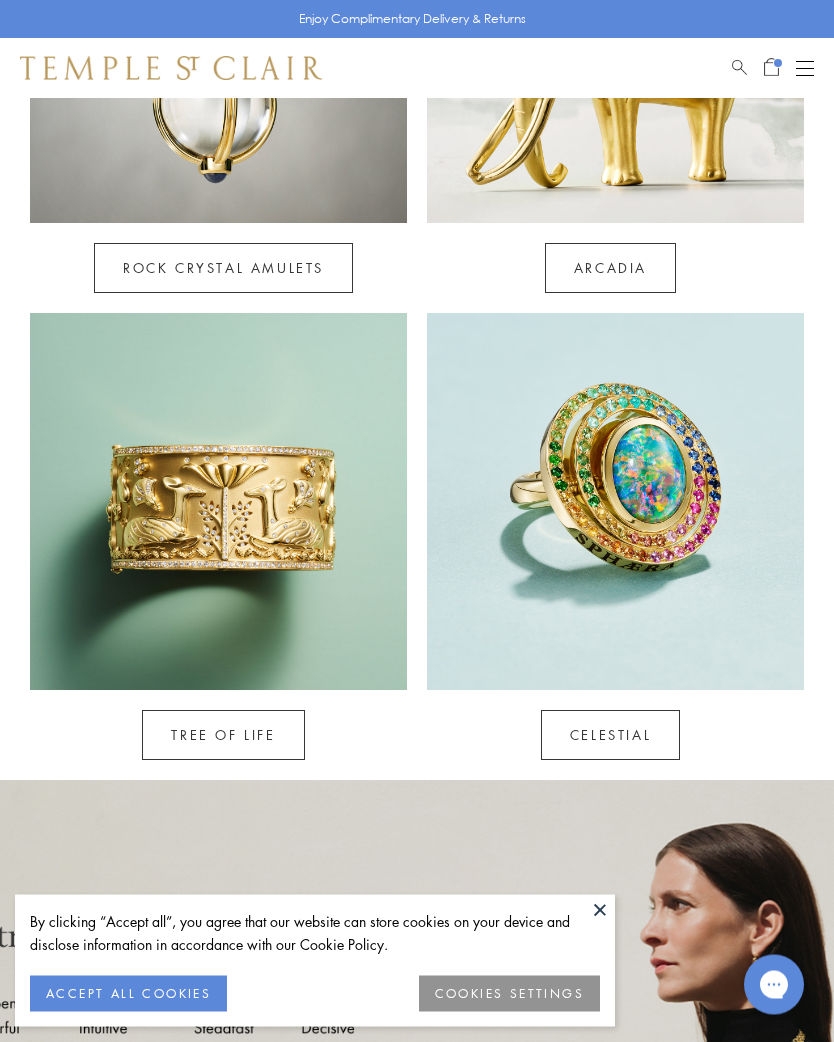 scroll, scrollTop: 1160, scrollLeft: 0, axis: vertical 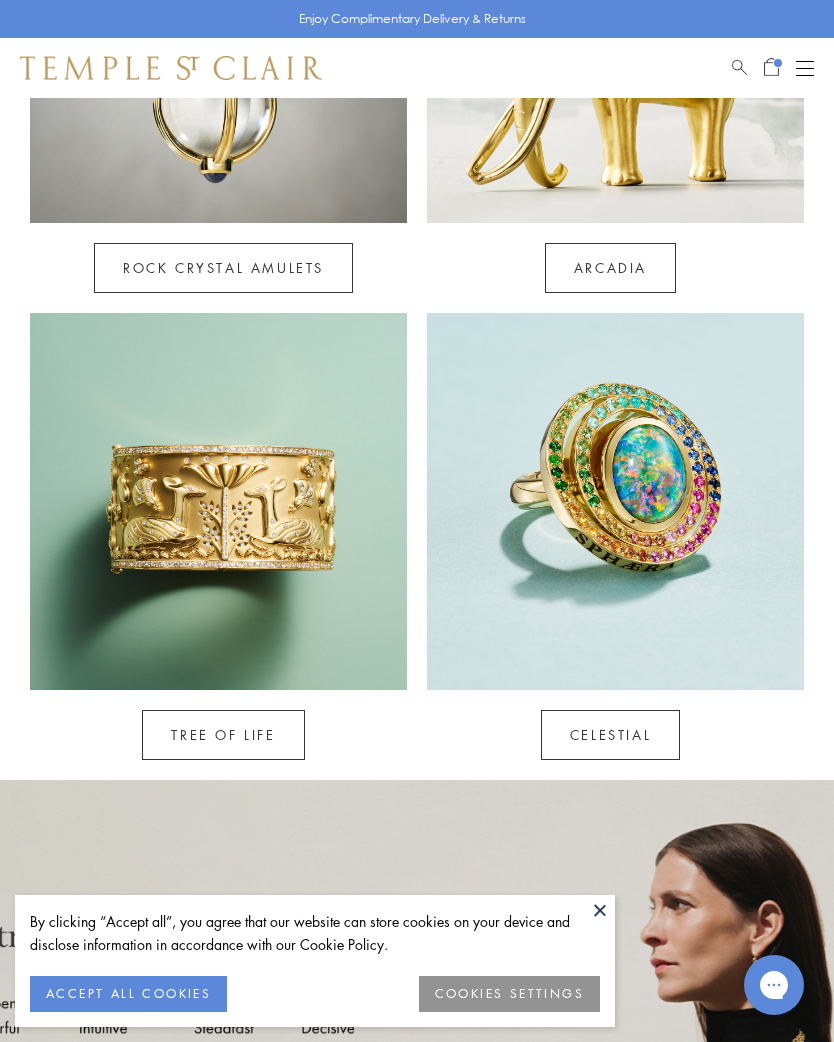 click on "TREE OF LIFE" at bounding box center [223, 735] 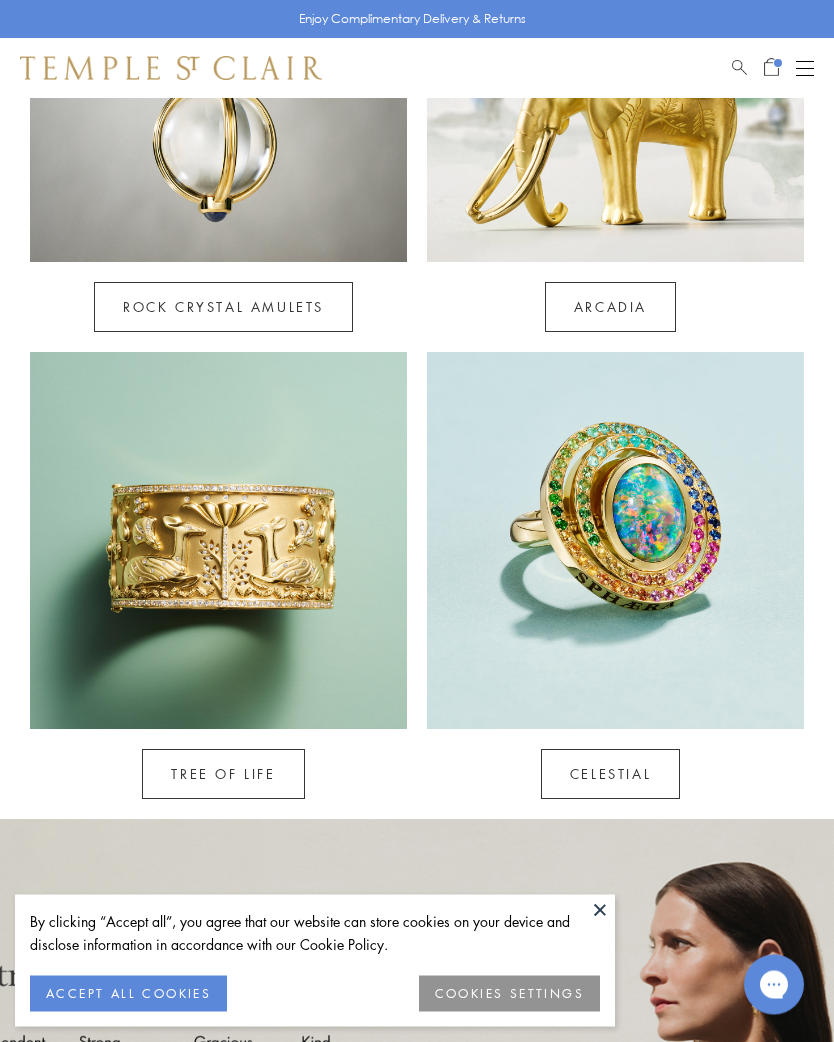 scroll, scrollTop: 1121, scrollLeft: 0, axis: vertical 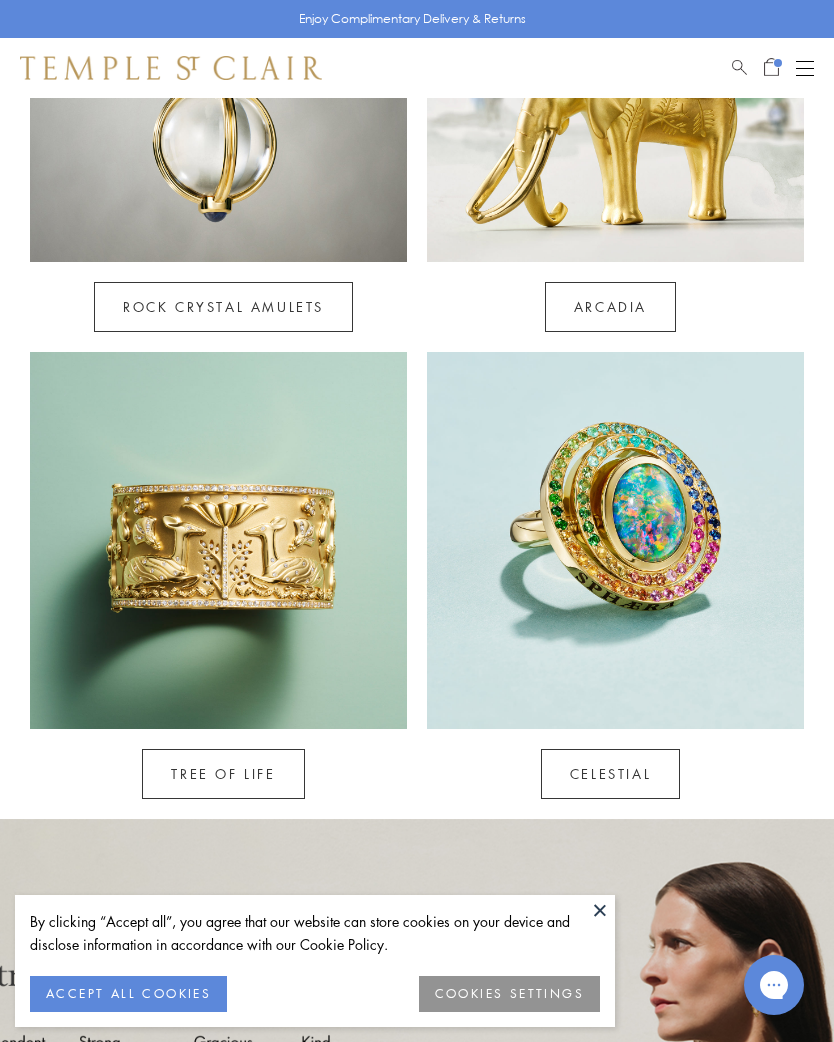 click on "CELESTIAL" at bounding box center (610, 774) 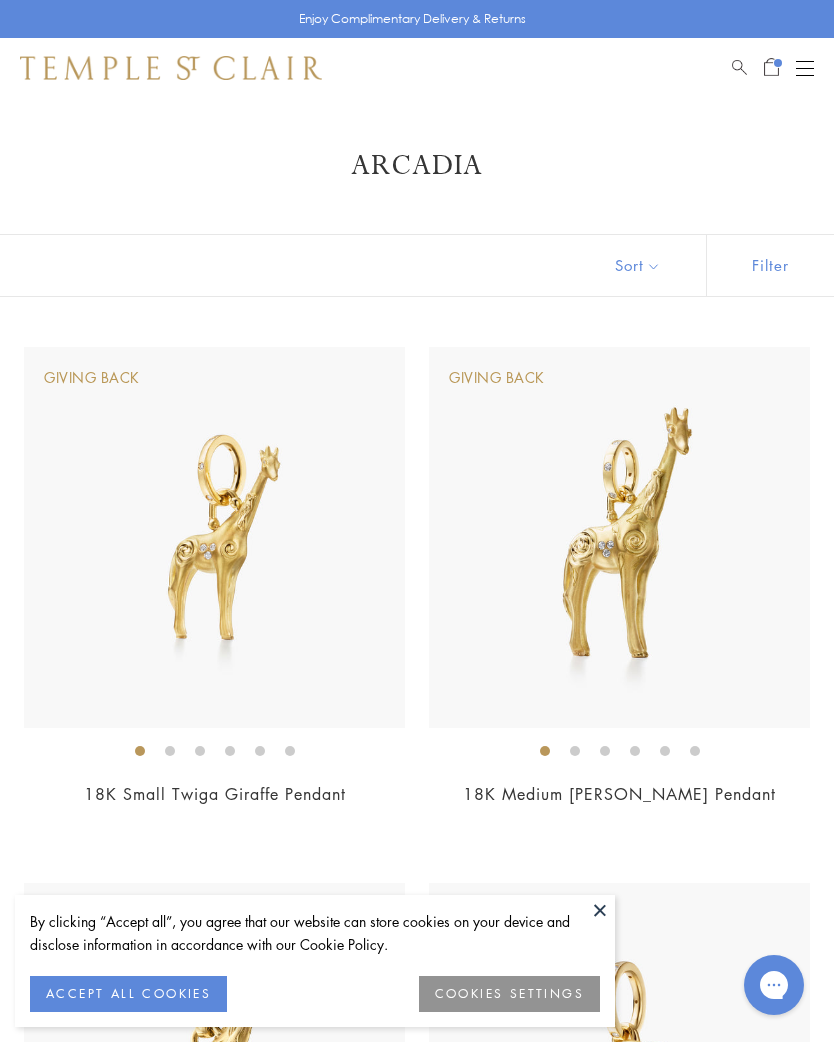scroll, scrollTop: 0, scrollLeft: 0, axis: both 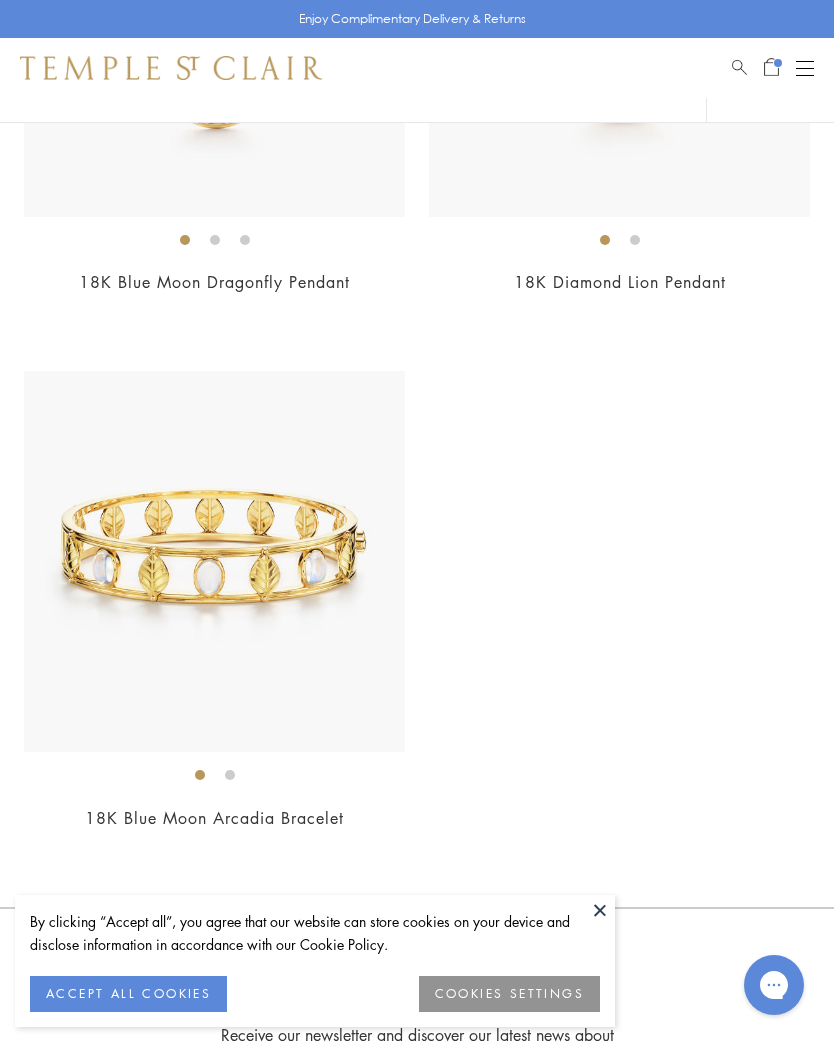 click on "ACCEPT ALL COOKIES" at bounding box center [128, 994] 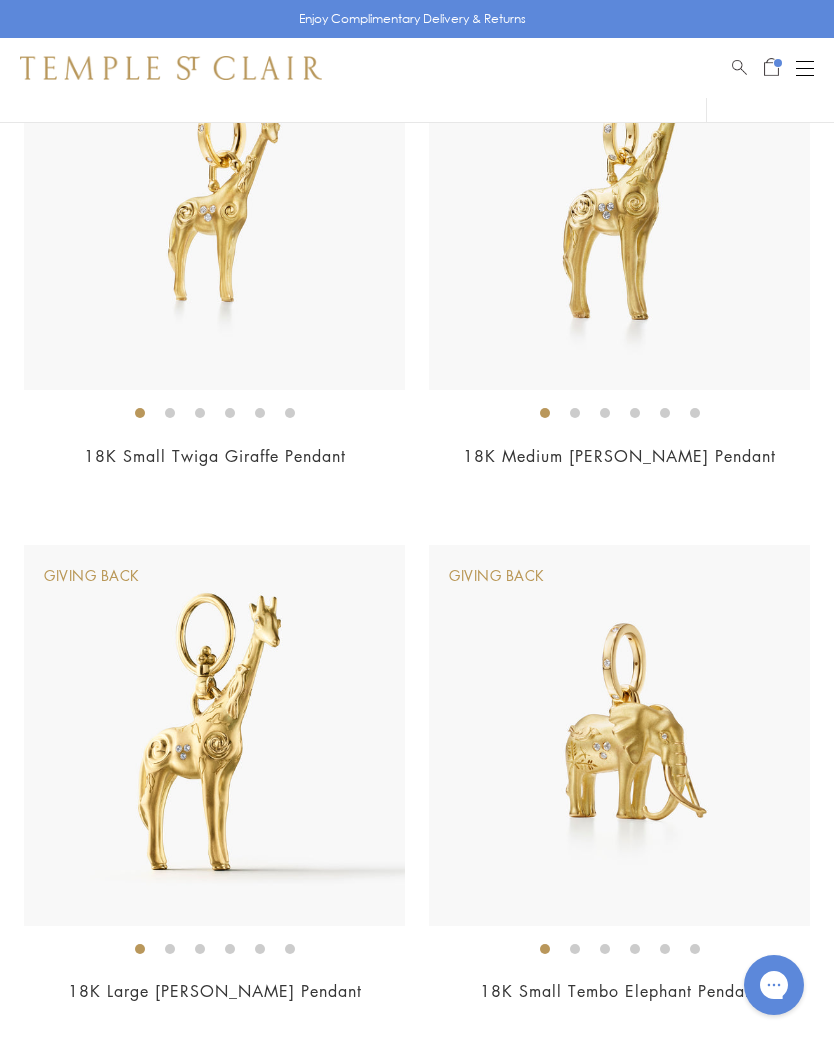 scroll, scrollTop: 0, scrollLeft: 0, axis: both 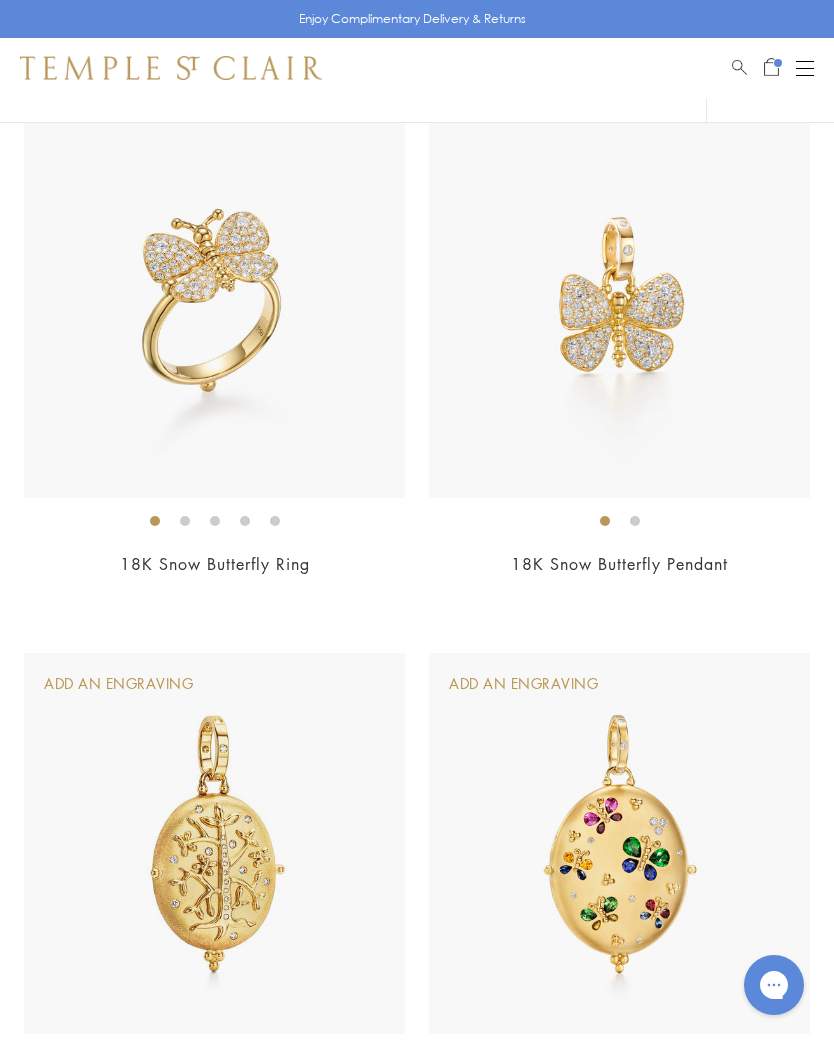 click at bounding box center [619, 520] 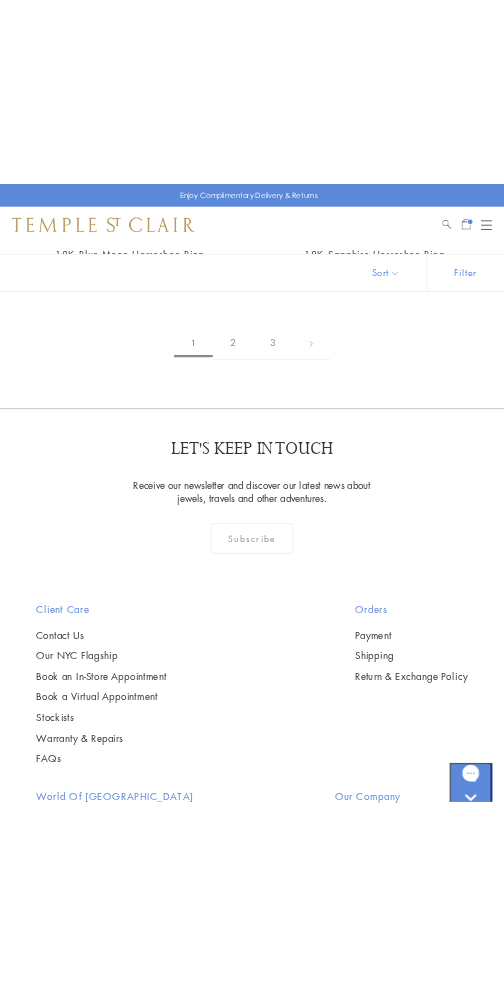 scroll, scrollTop: 16288, scrollLeft: 0, axis: vertical 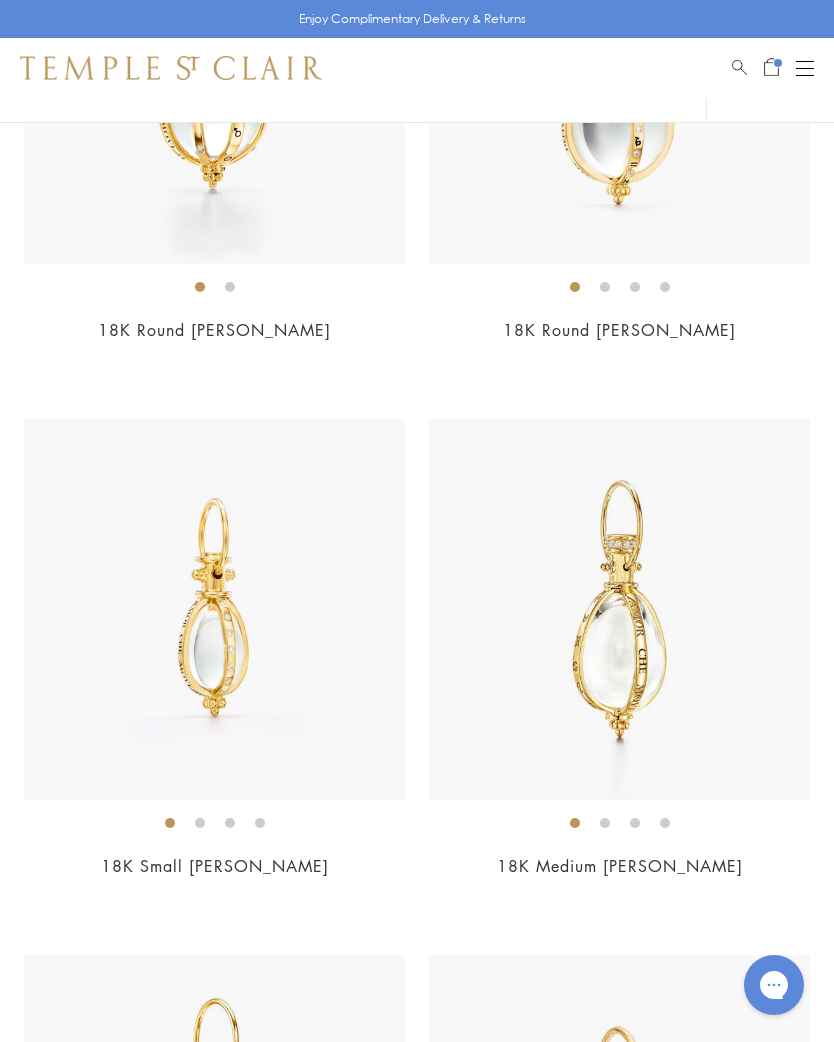 click on "18K Small Lunar Phase Amulet
$4,500" at bounding box center (607, 1198) 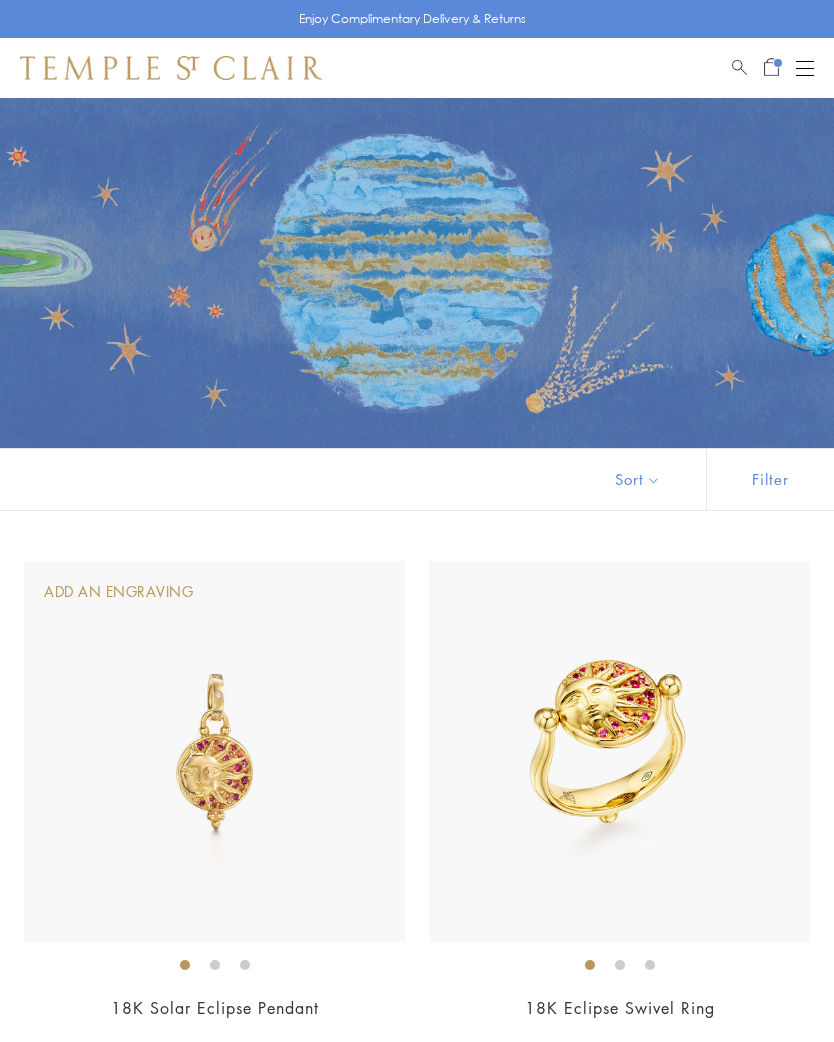 scroll, scrollTop: 0, scrollLeft: 0, axis: both 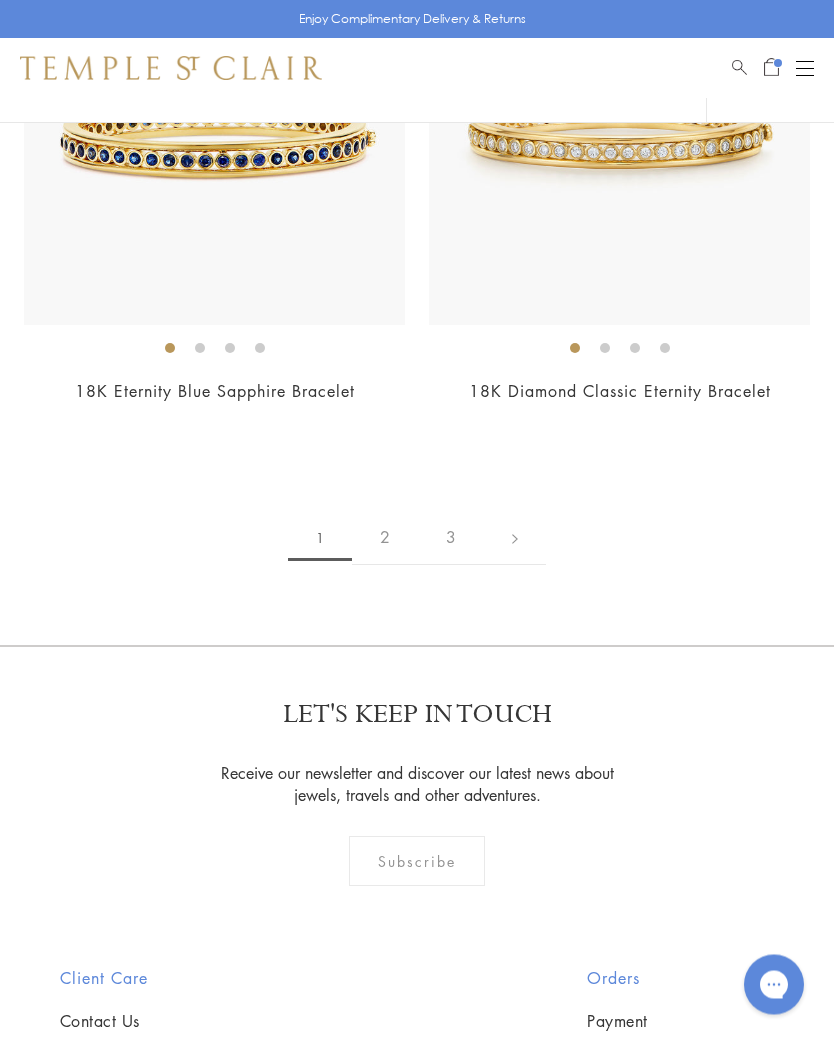 click on "2" at bounding box center (385, 538) 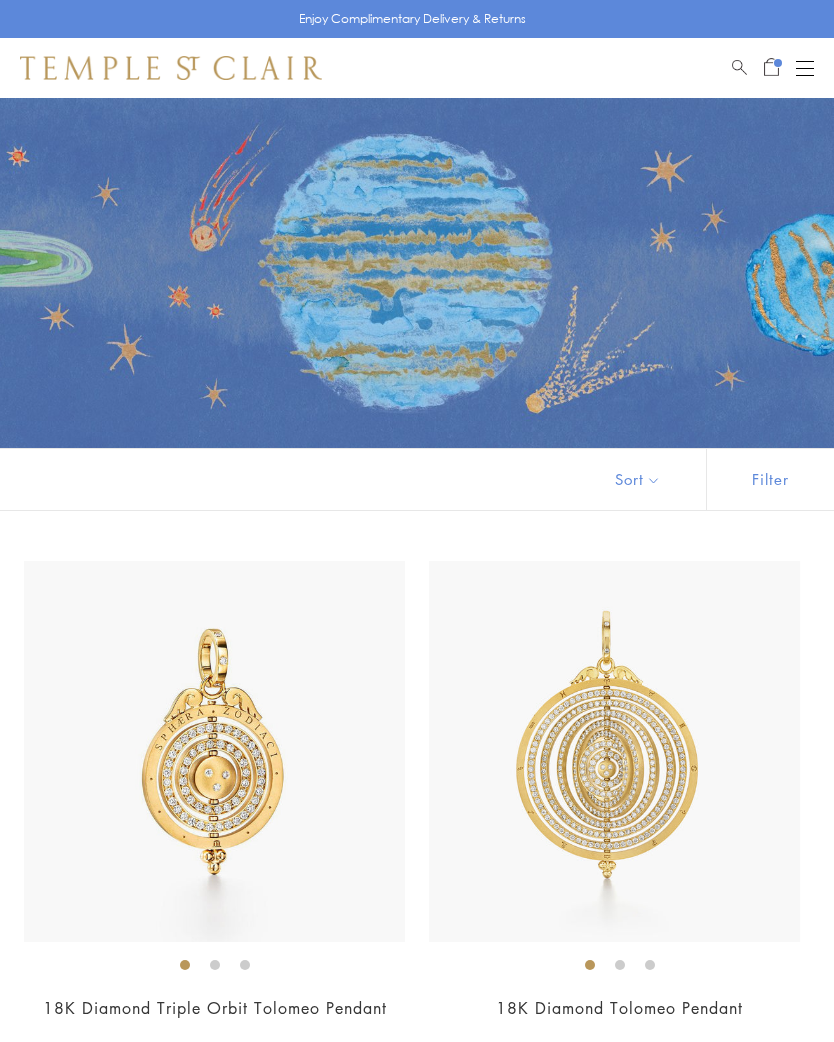 scroll, scrollTop: 0, scrollLeft: 0, axis: both 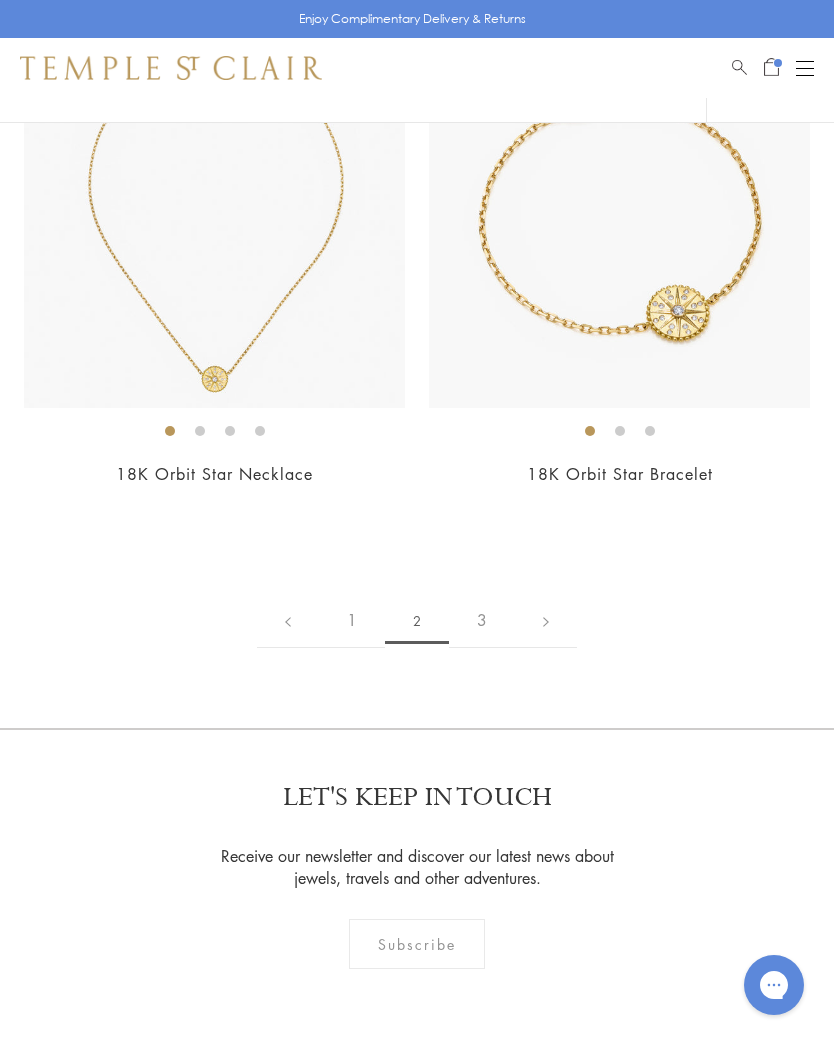 click on "3" at bounding box center (482, 620) 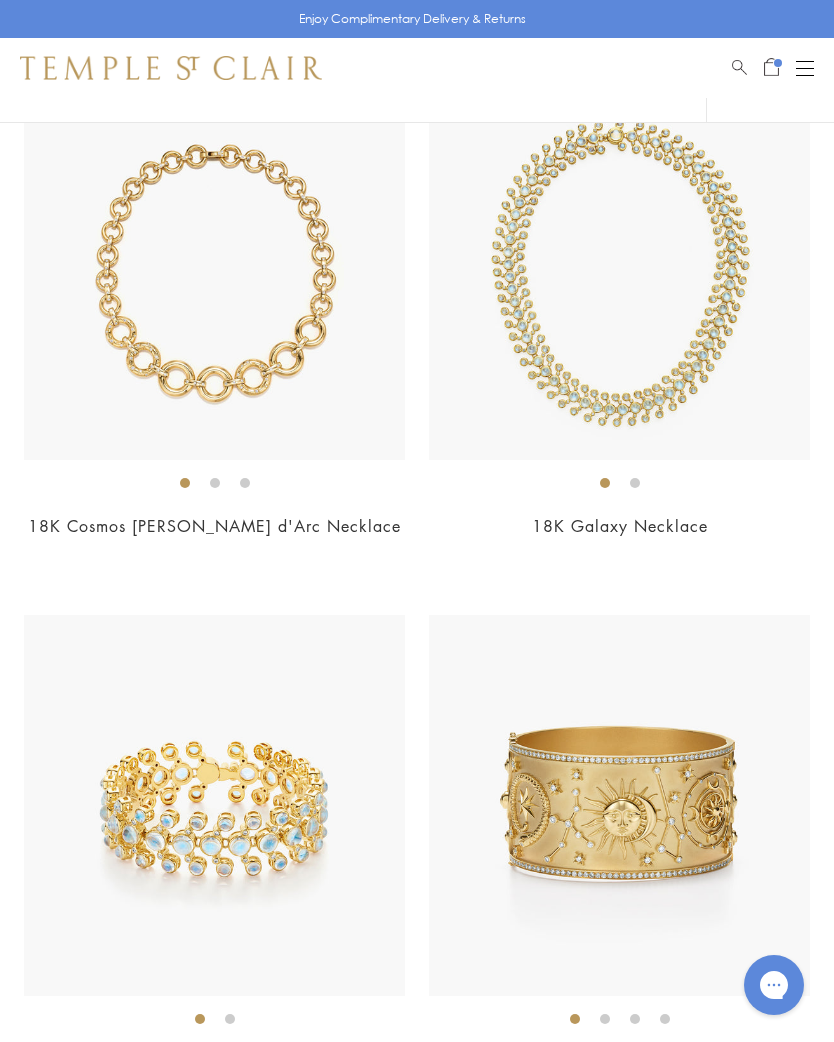 scroll, scrollTop: 0, scrollLeft: 0, axis: both 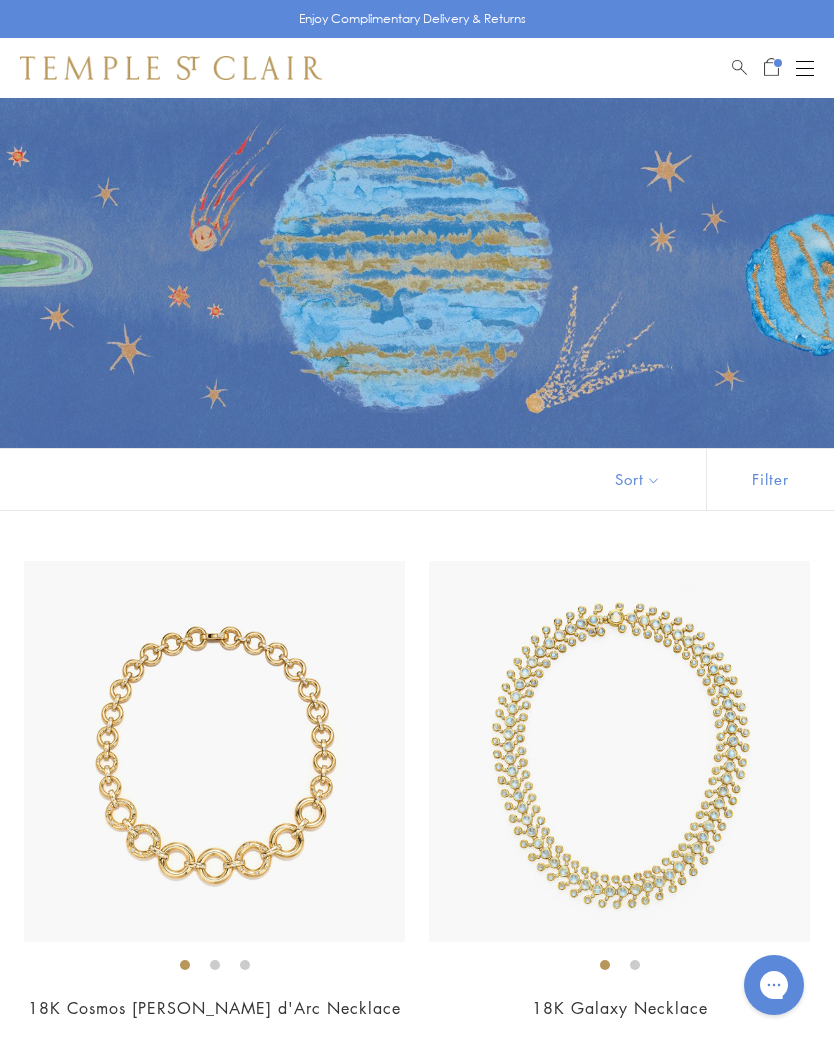 click at bounding box center (771, 65) 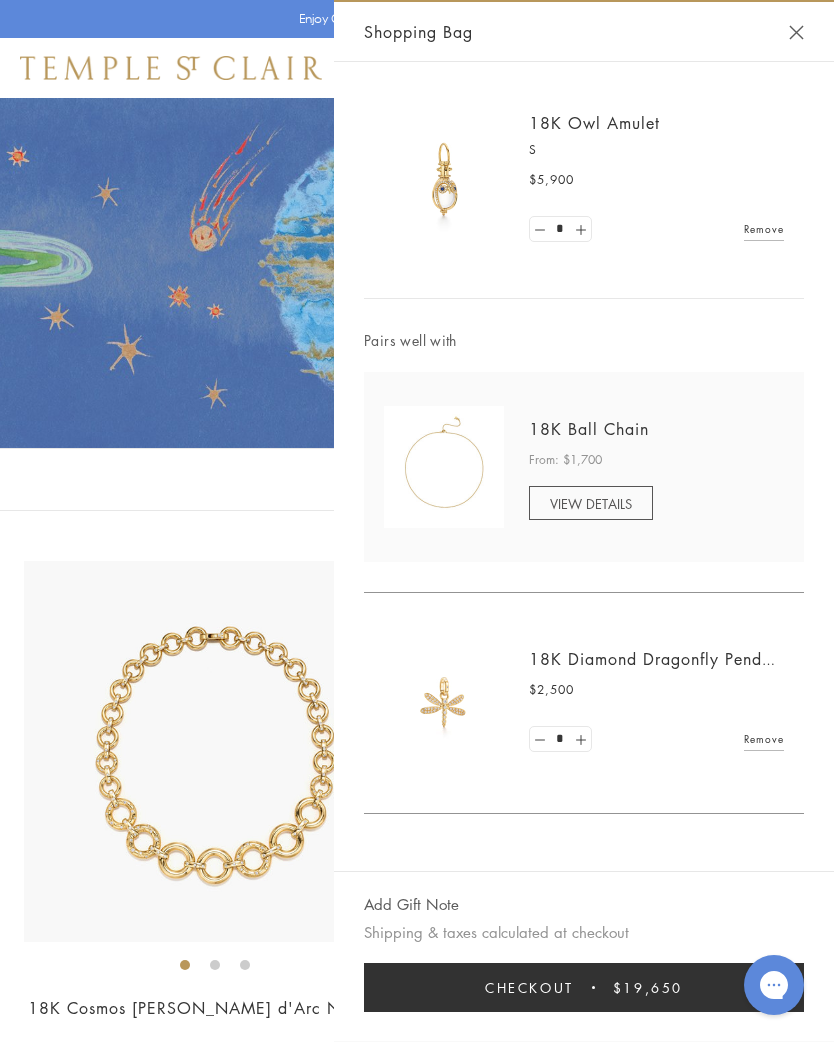 scroll, scrollTop: 0, scrollLeft: 0, axis: both 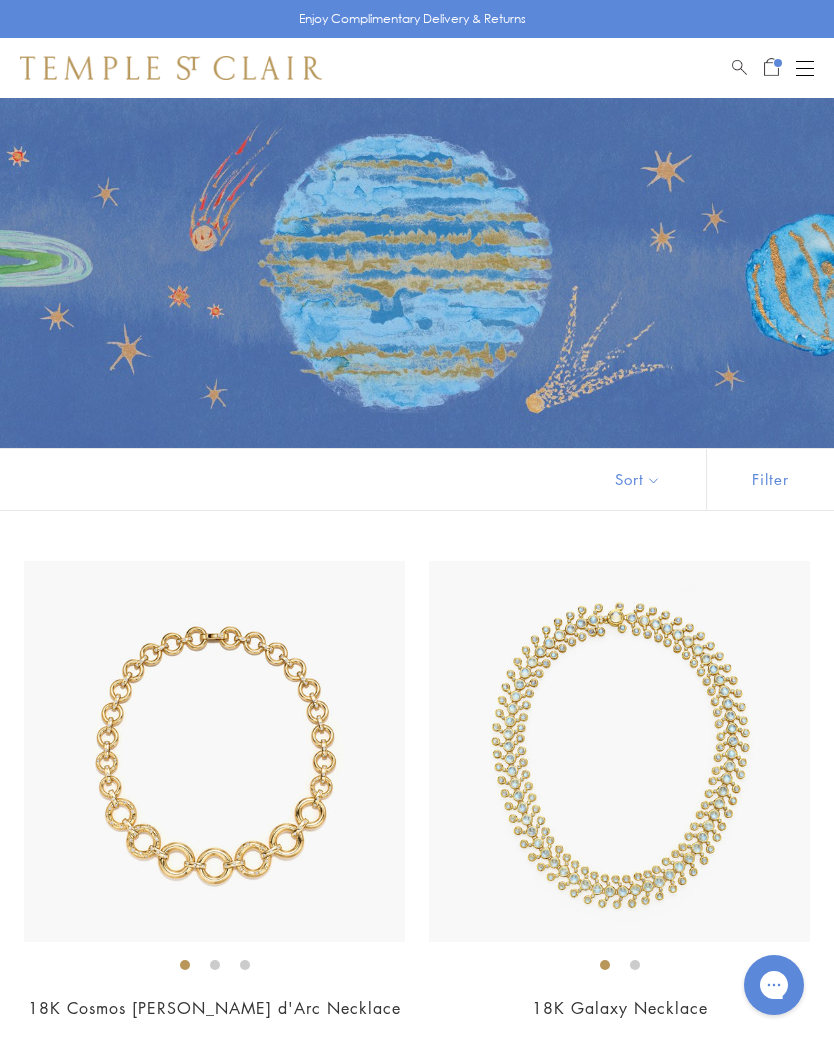 click at bounding box center [805, 68] 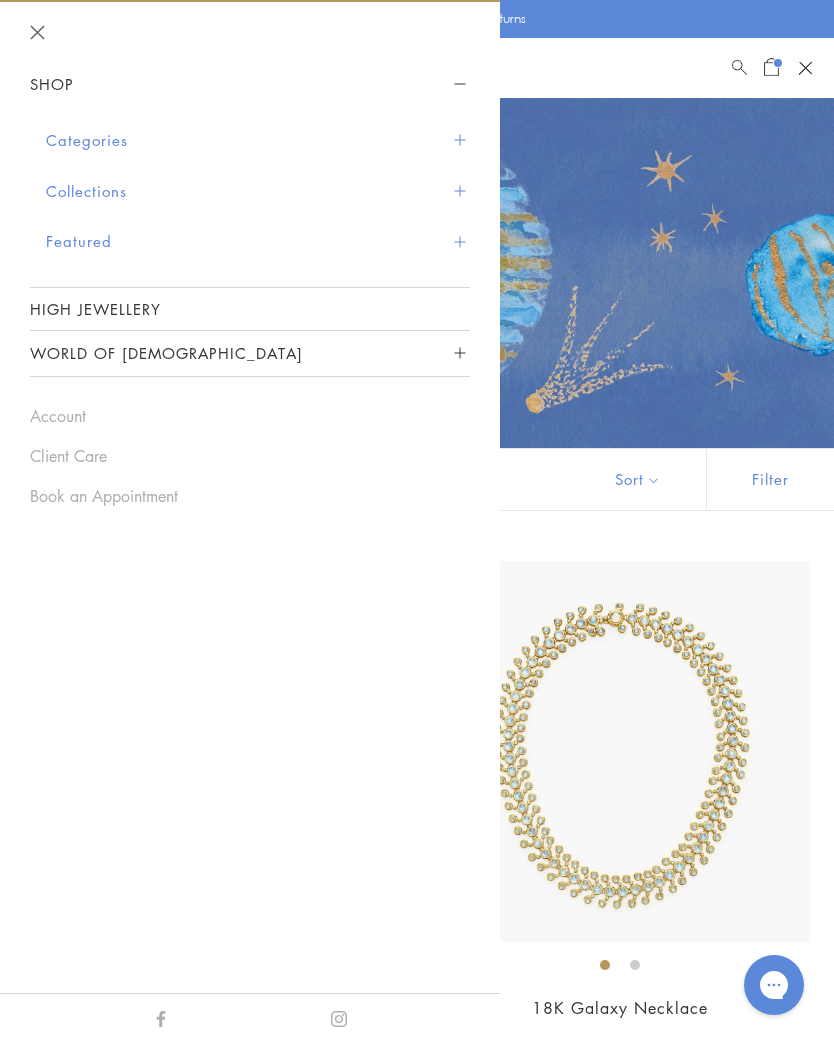 click on "Collections" at bounding box center [258, 191] 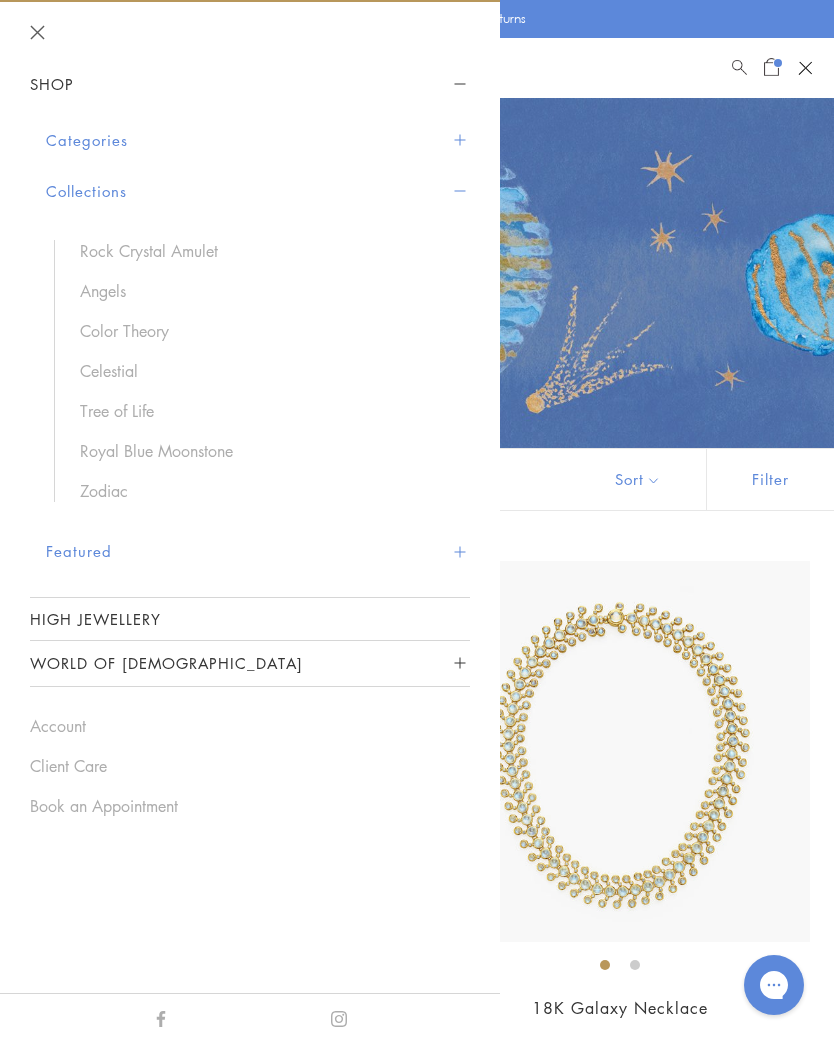 click on "Royal Blue Moonstone" at bounding box center [265, 451] 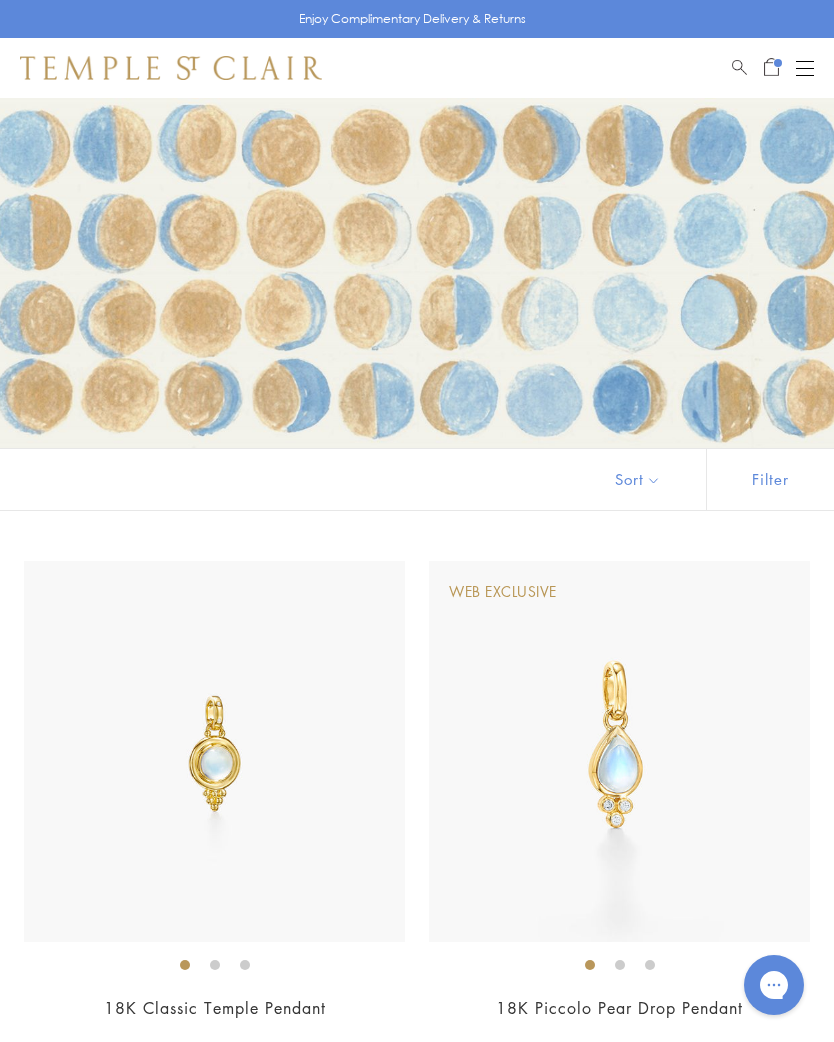 scroll, scrollTop: 0, scrollLeft: 0, axis: both 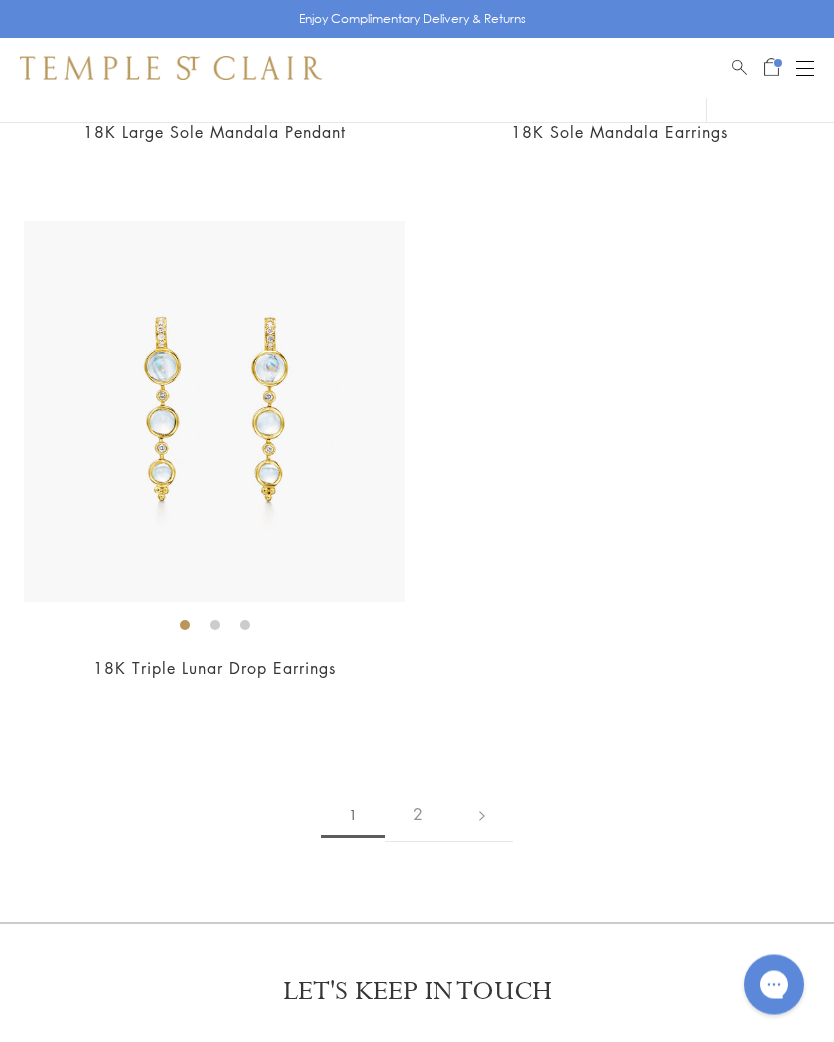 click on "2" at bounding box center [418, 815] 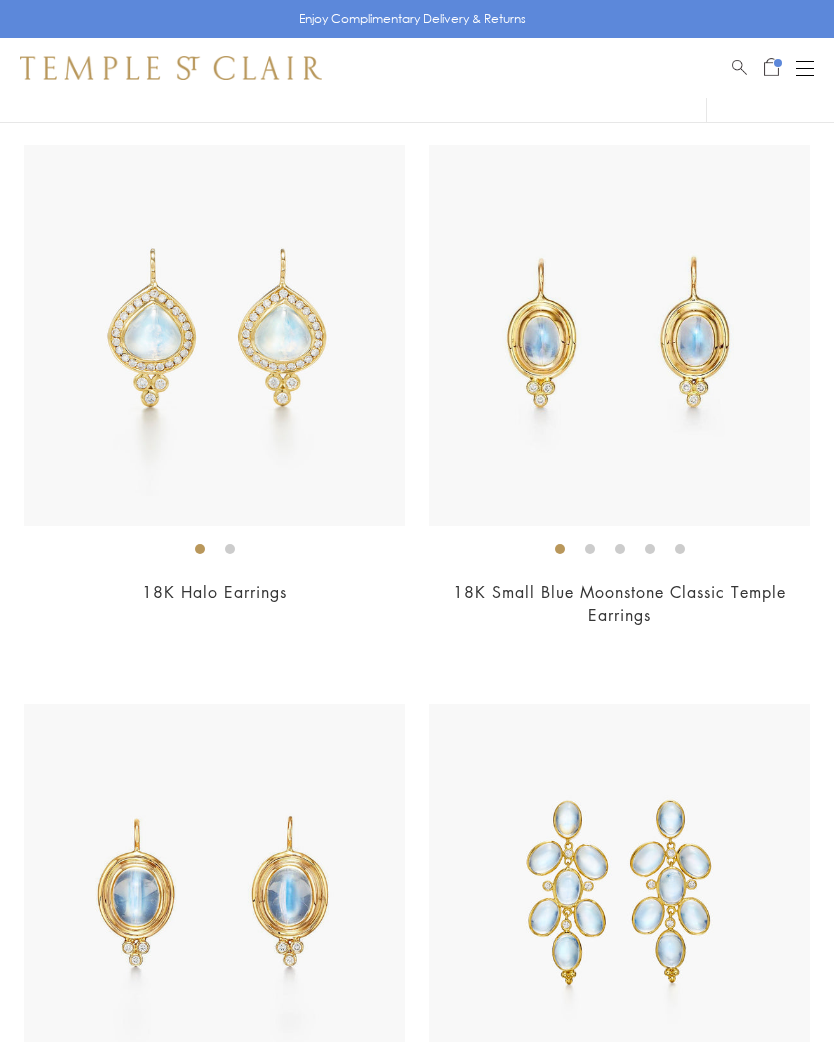 scroll, scrollTop: 542, scrollLeft: 0, axis: vertical 